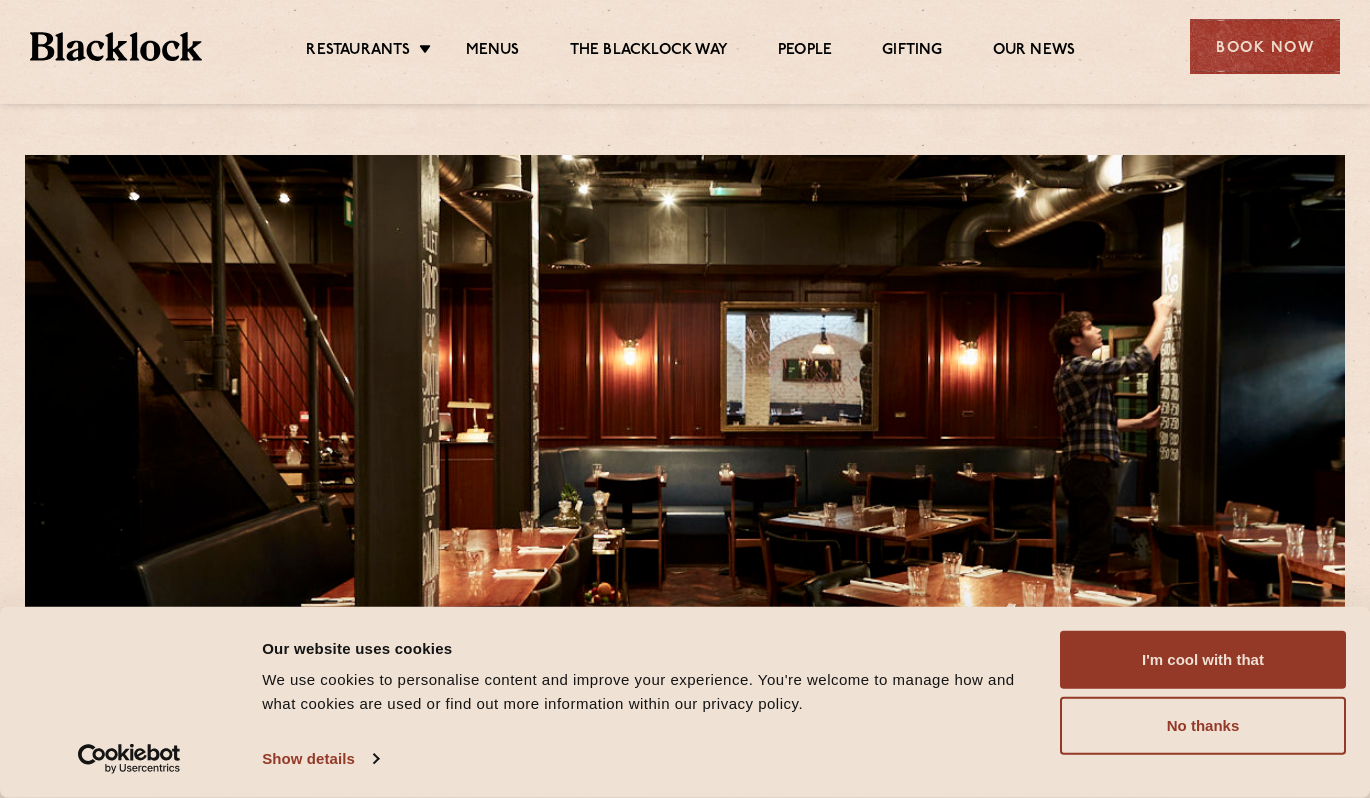 scroll, scrollTop: 0, scrollLeft: 0, axis: both 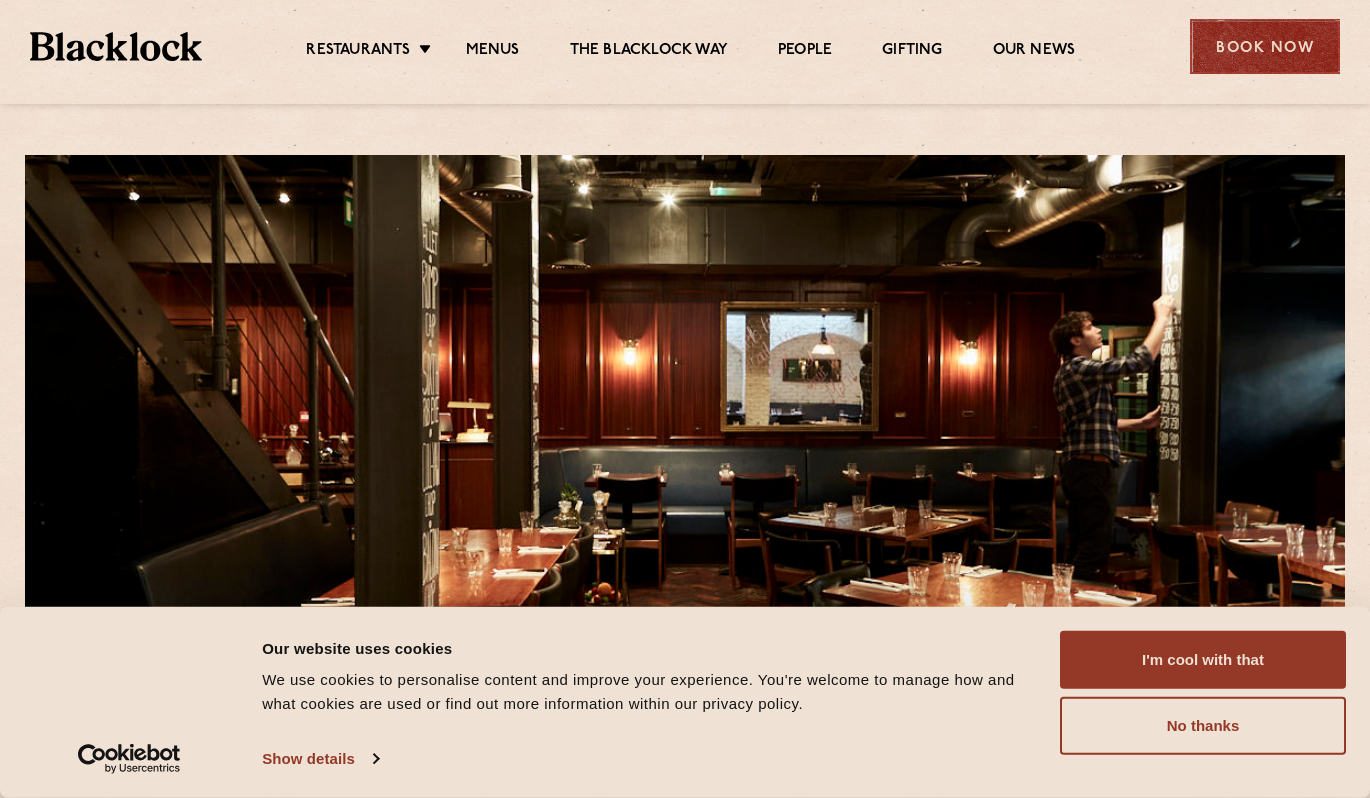 click on "Book Now" at bounding box center [1265, 46] 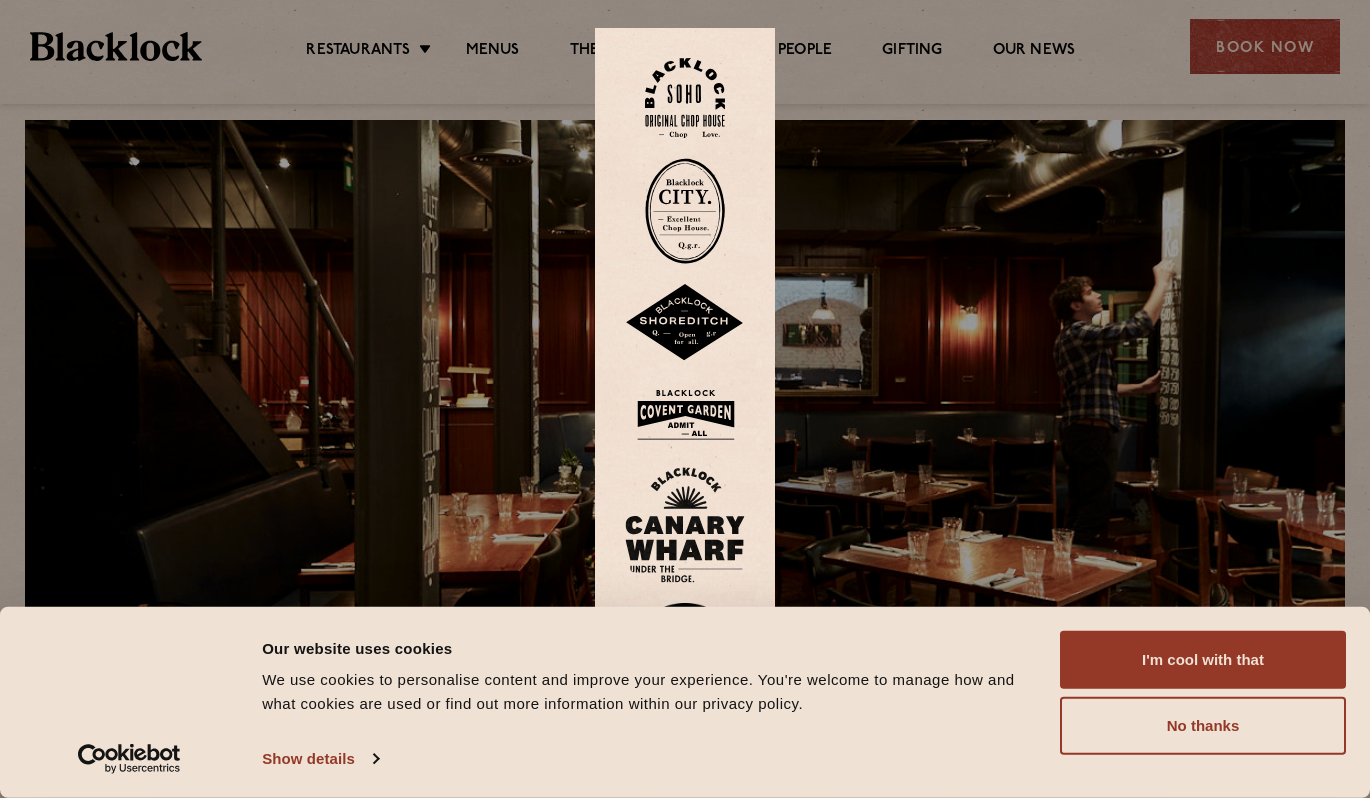 scroll, scrollTop: 37, scrollLeft: 0, axis: vertical 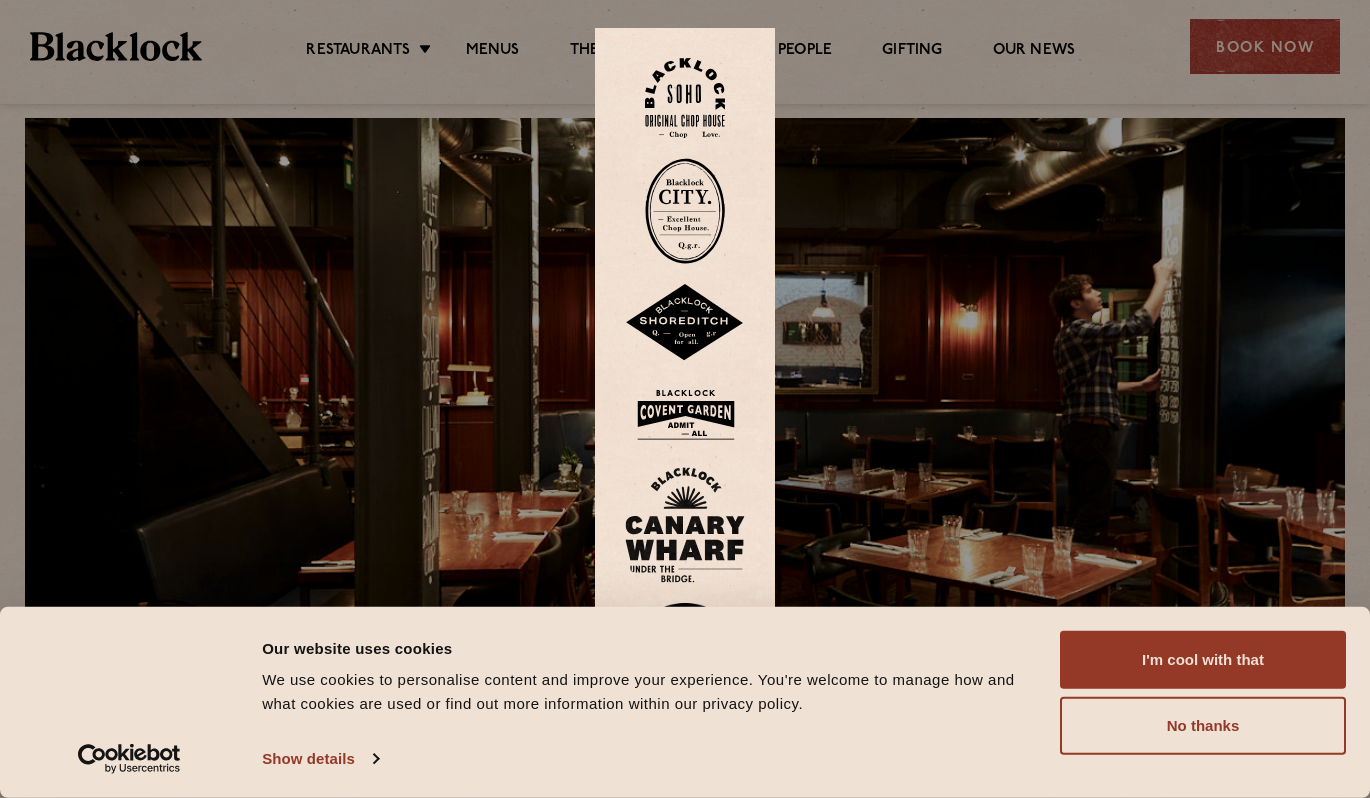 click at bounding box center [685, 98] 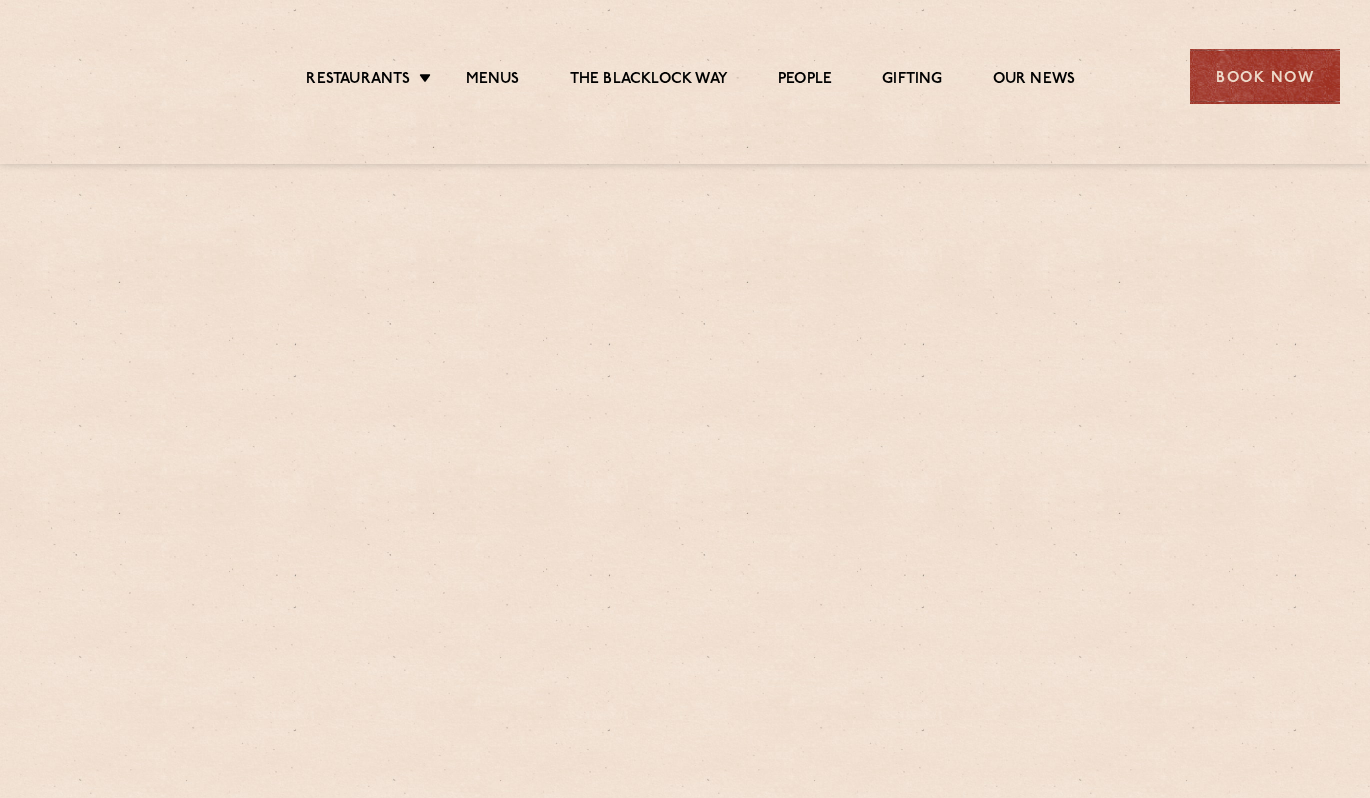 scroll, scrollTop: 0, scrollLeft: 0, axis: both 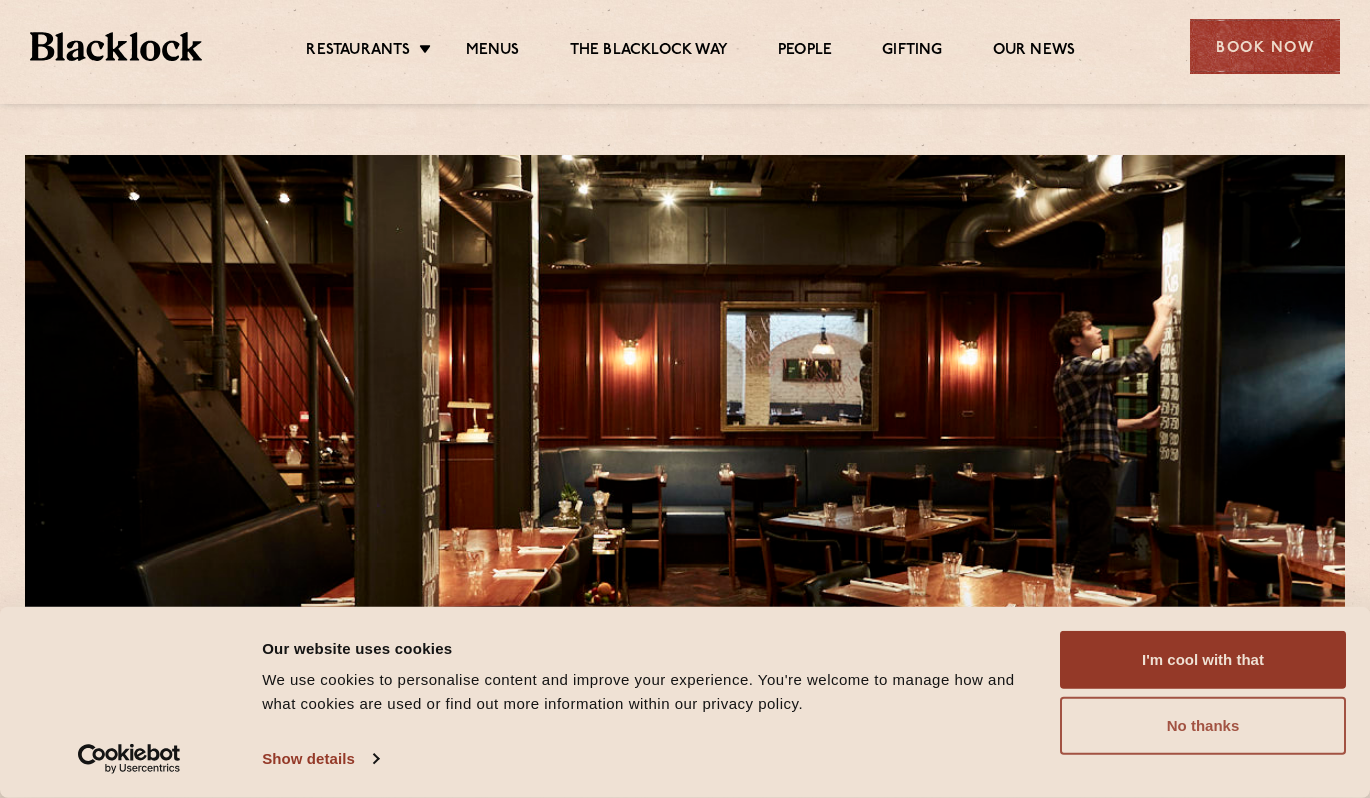 click on "No thanks" at bounding box center [1203, 726] 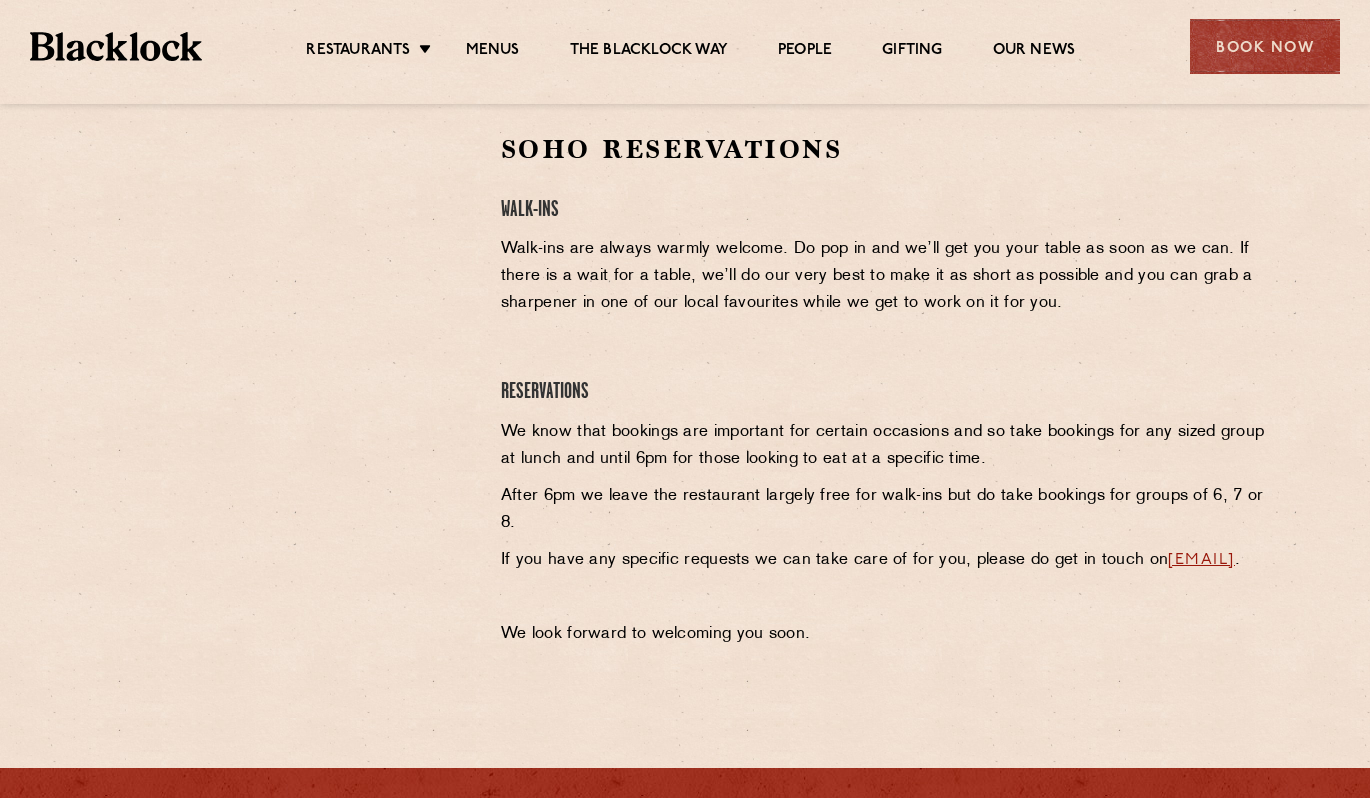 scroll, scrollTop: 658, scrollLeft: 0, axis: vertical 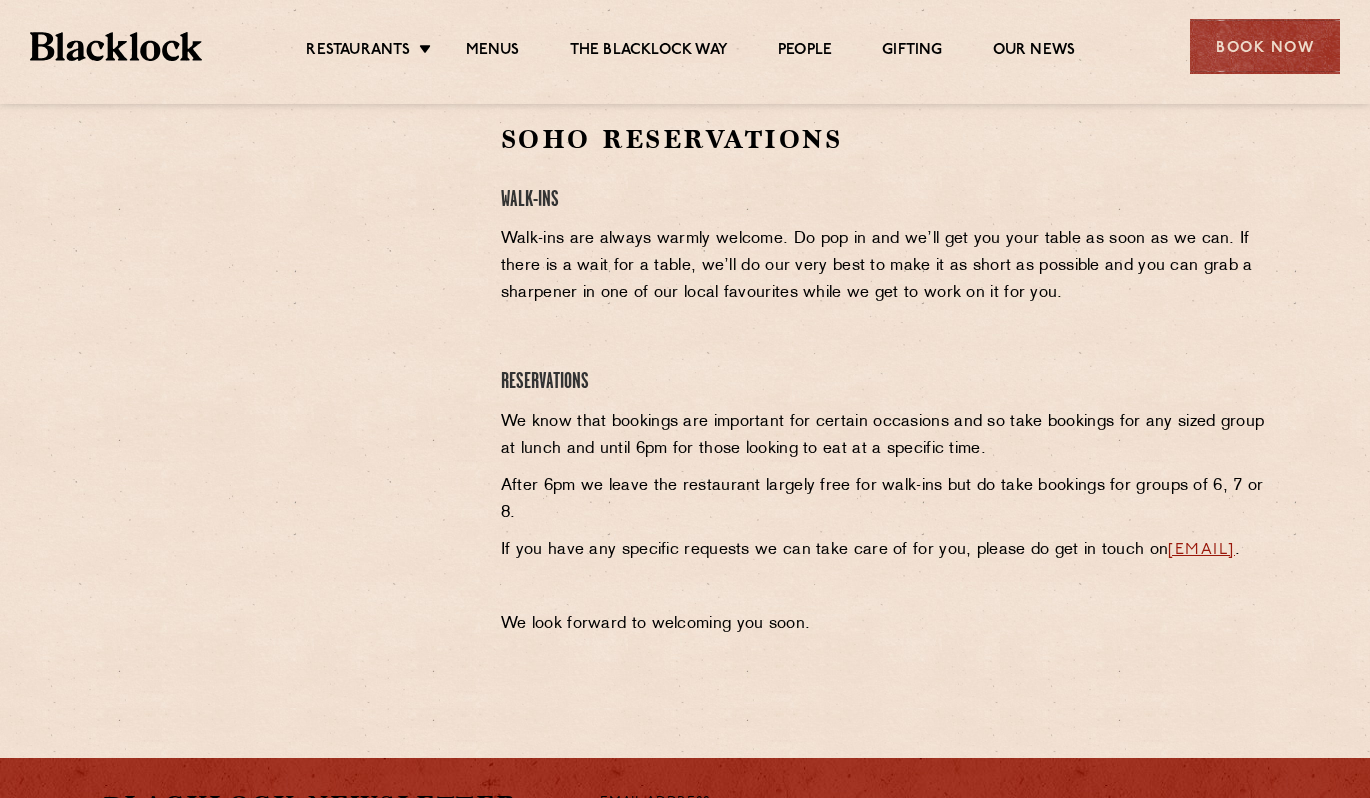click on "Walk-ins are always warmly welcome. Do pop in and we’ll get you your table as soon as we can. If there is a wait for a table, we’ll do our very best to make it as short as possible and you can grab a sharpener in one of our local favourites while we get to work on it for you." at bounding box center (884, 266) 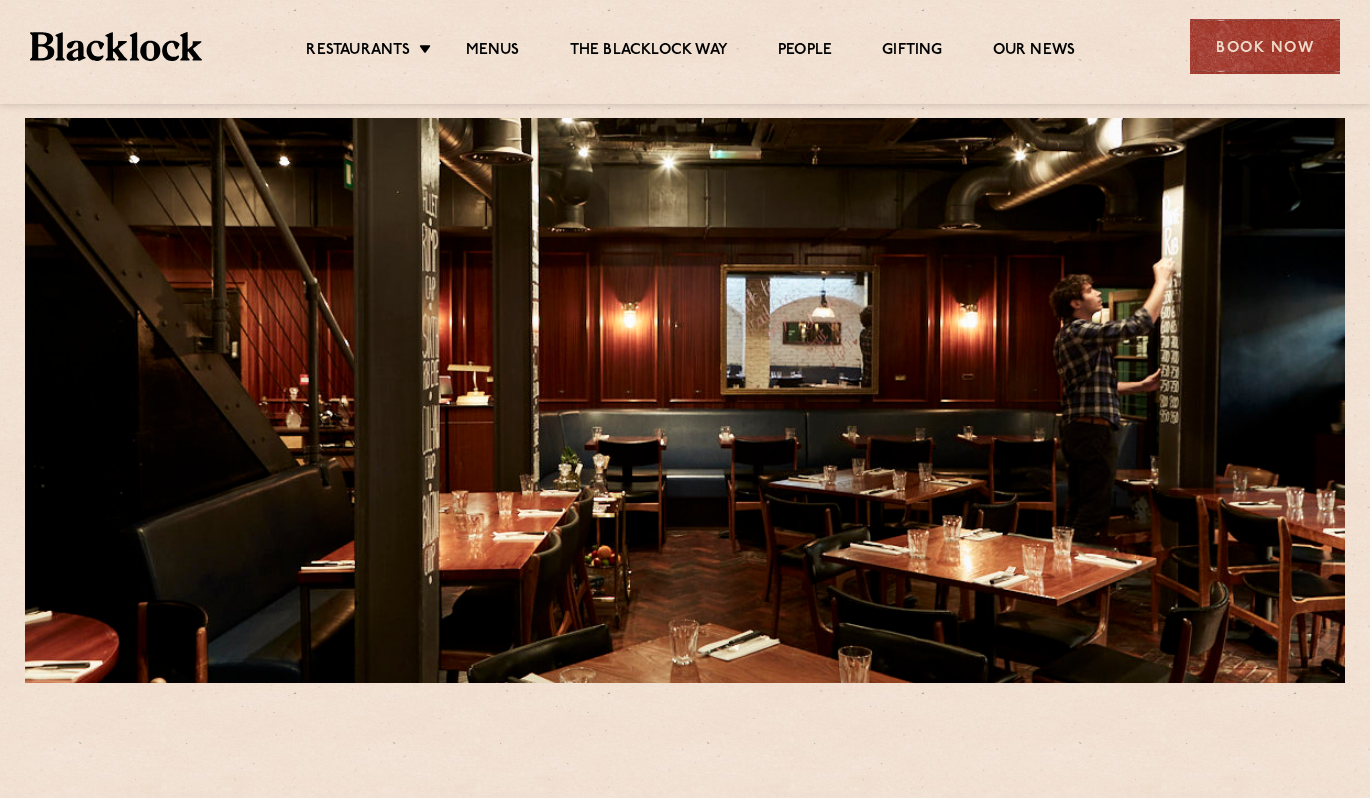 scroll, scrollTop: 37, scrollLeft: 0, axis: vertical 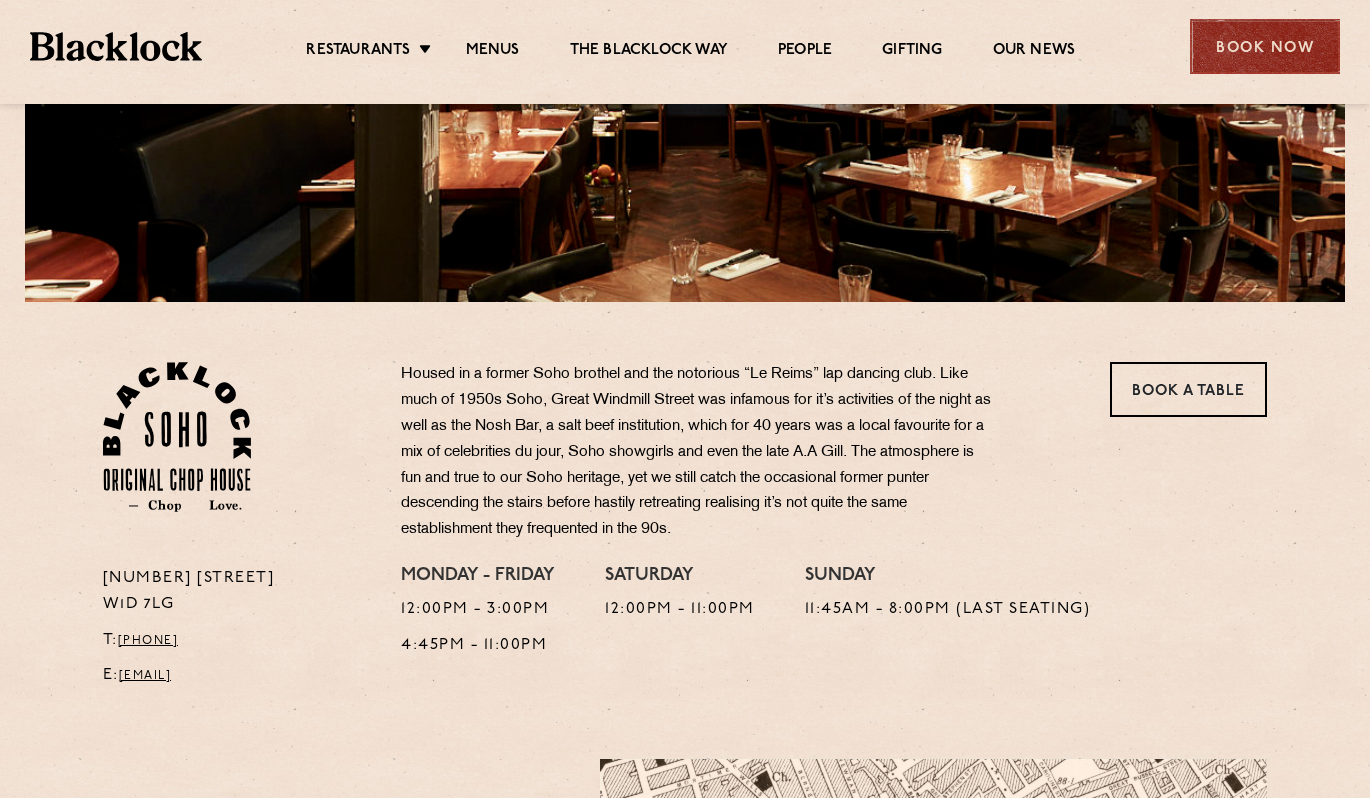 click on "Book Now" at bounding box center [1265, 46] 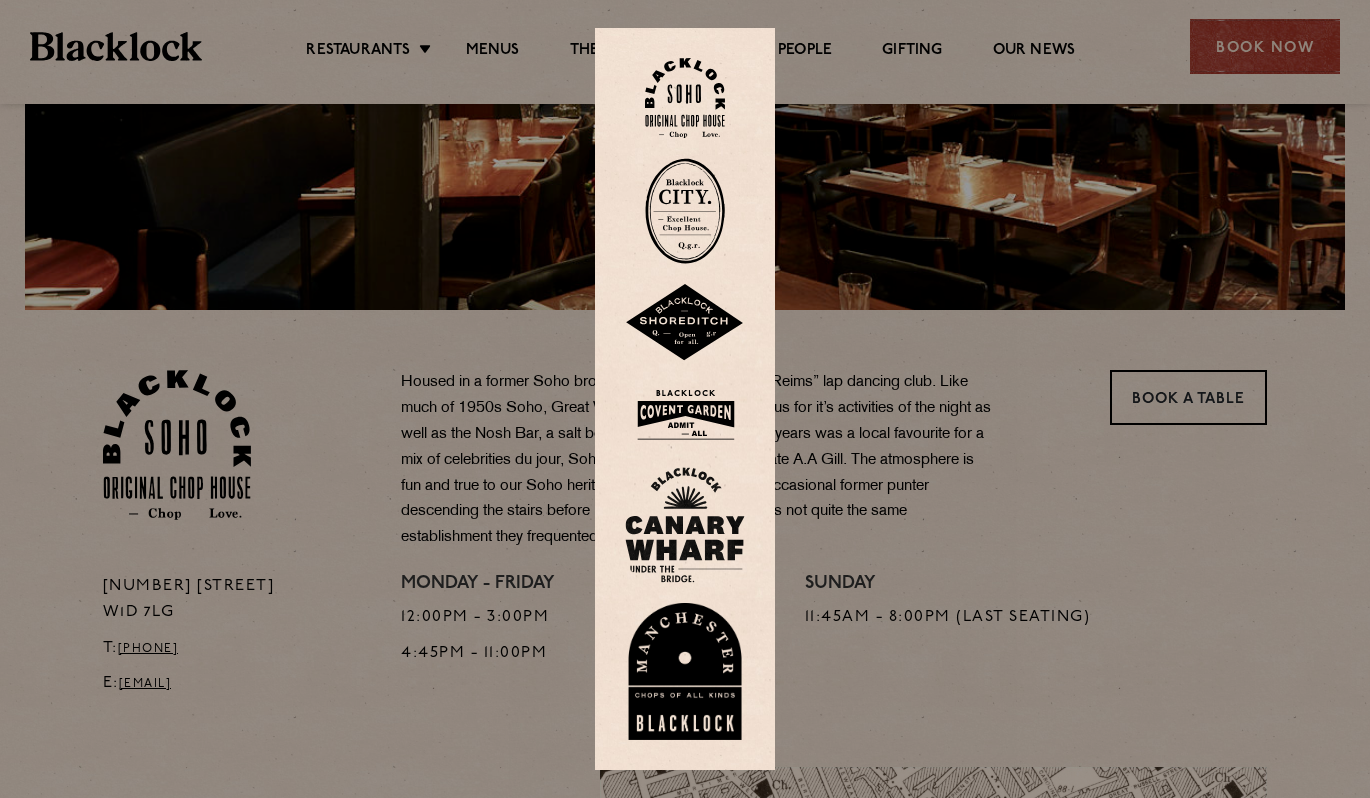 scroll, scrollTop: 409, scrollLeft: 0, axis: vertical 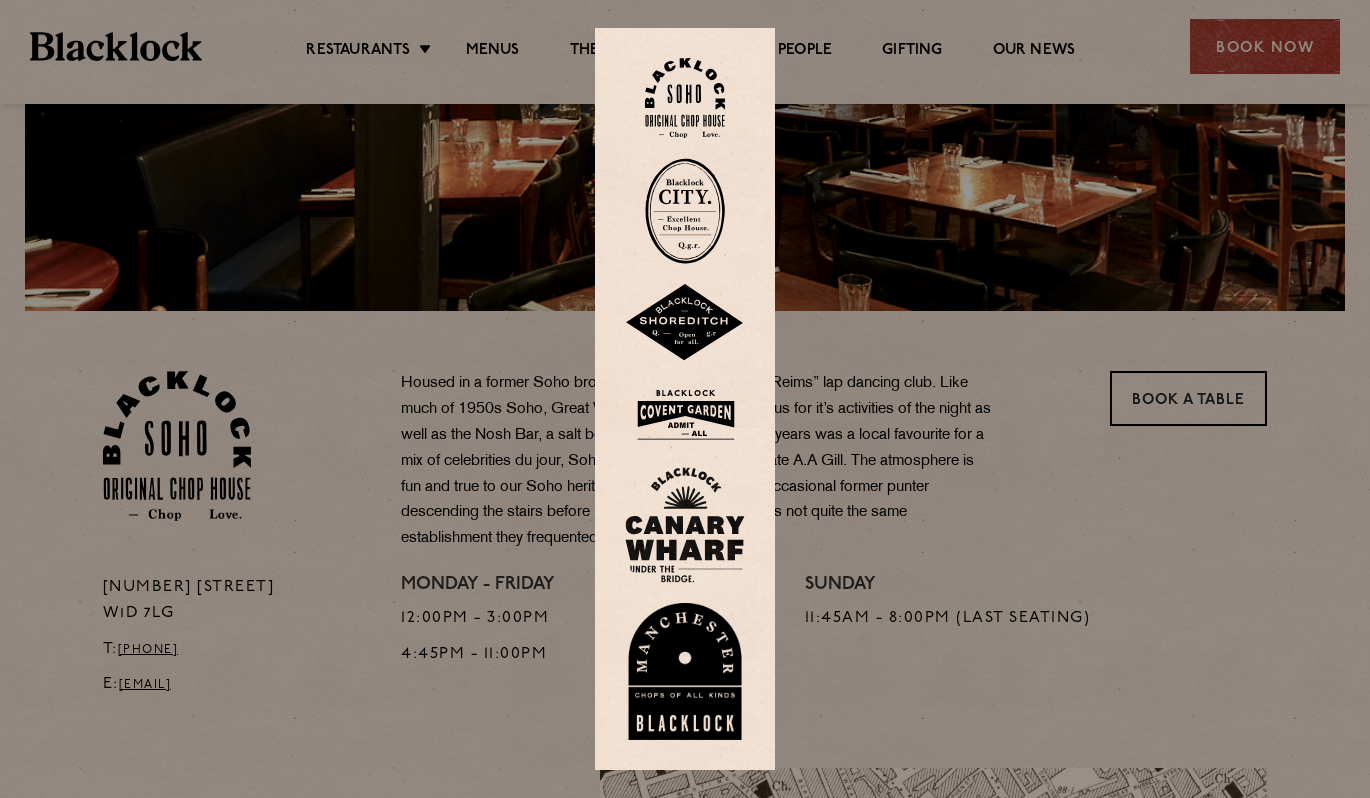 click at bounding box center [685, 98] 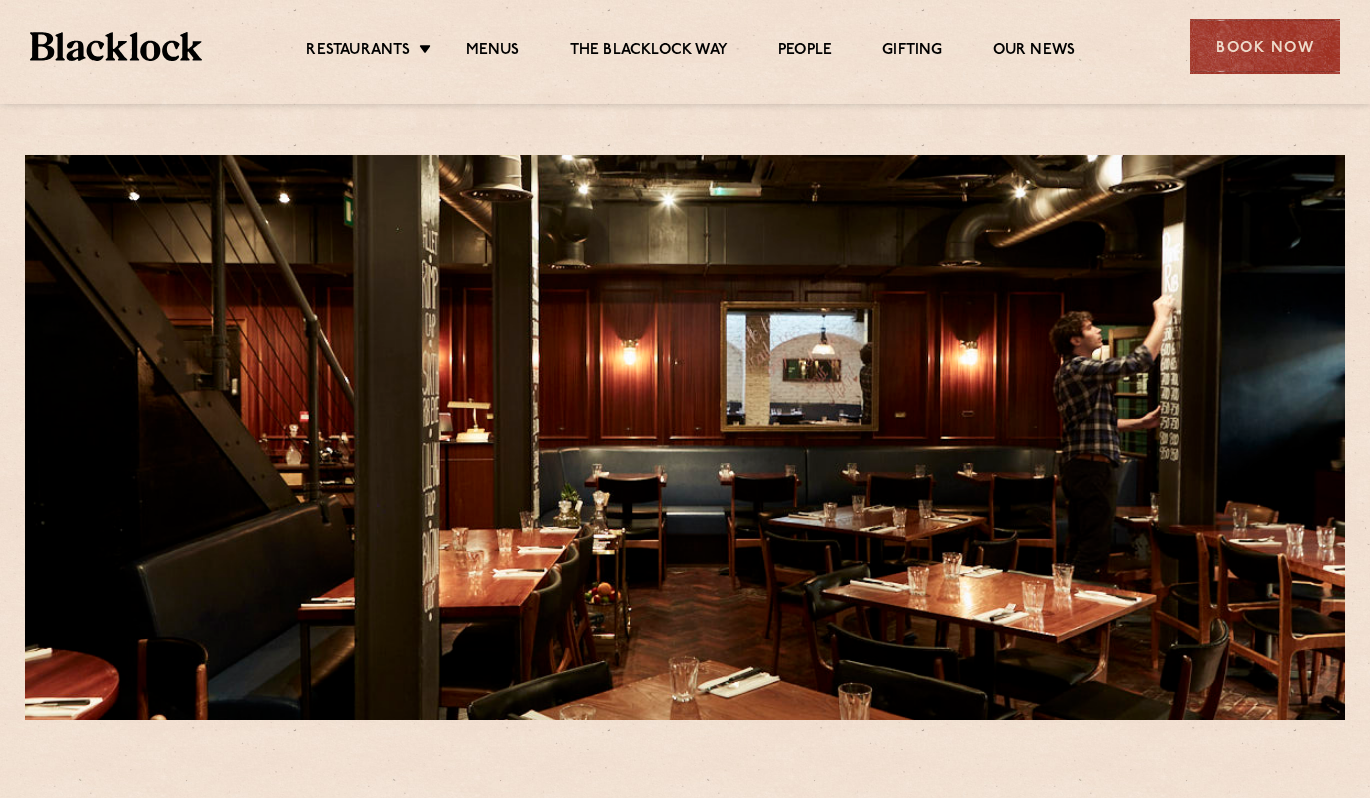 scroll, scrollTop: 0, scrollLeft: 0, axis: both 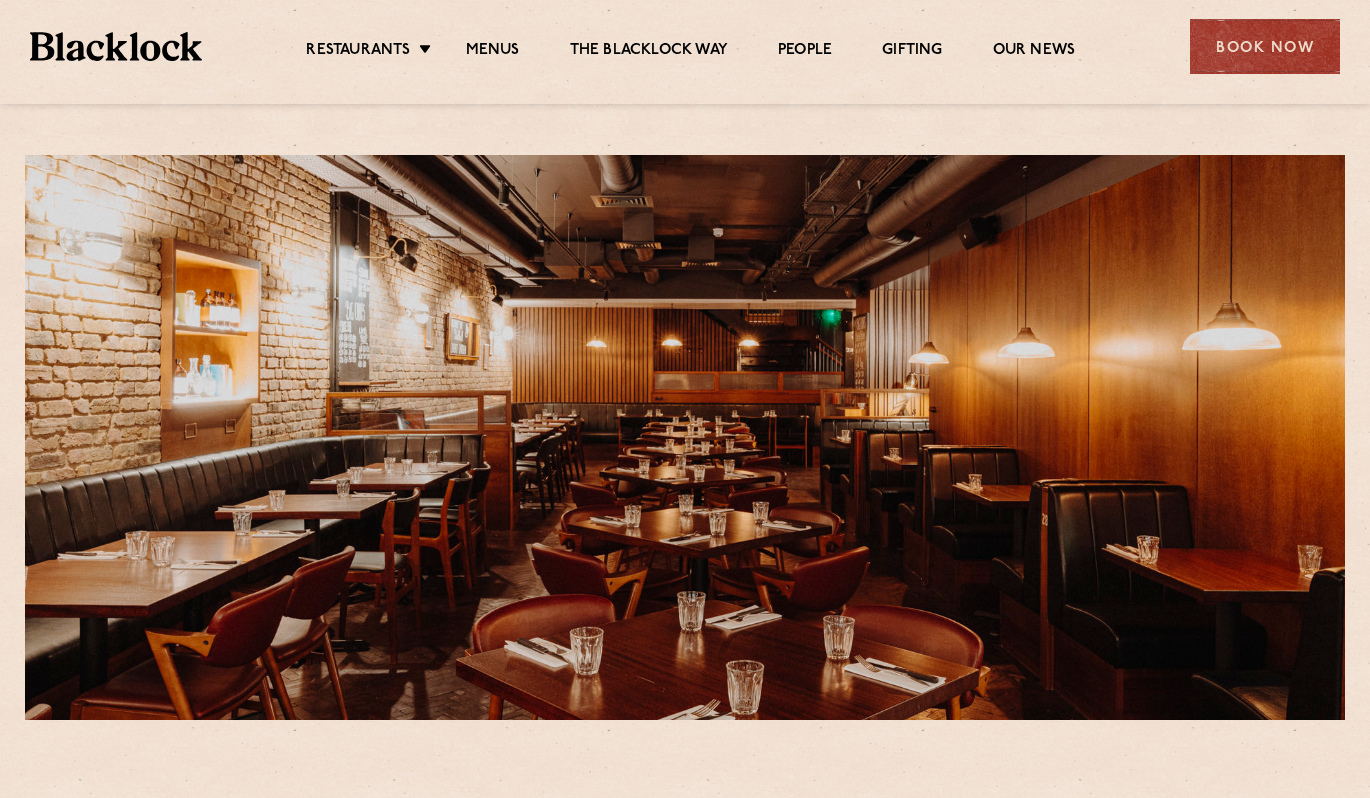 click on "Book Now" at bounding box center (1265, 46) 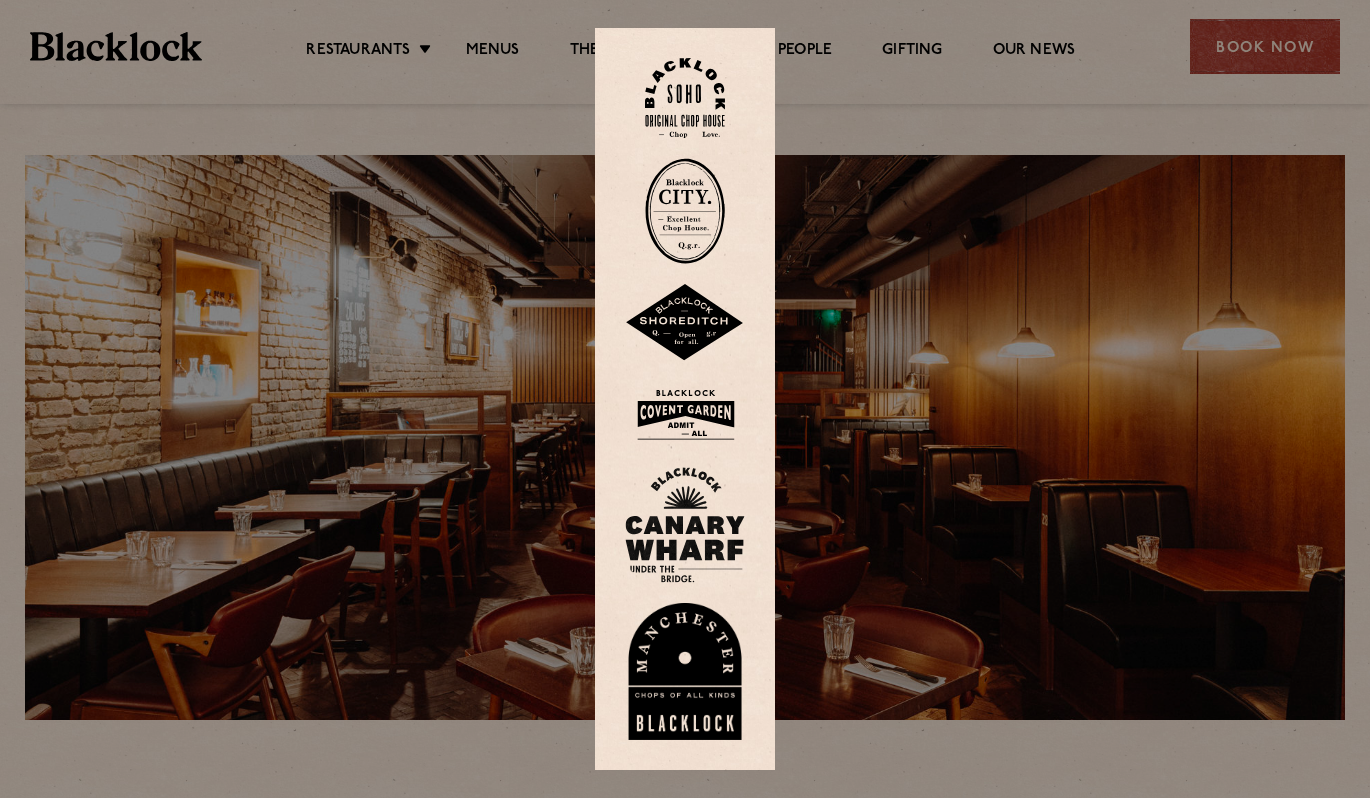 click at bounding box center (685, 414) 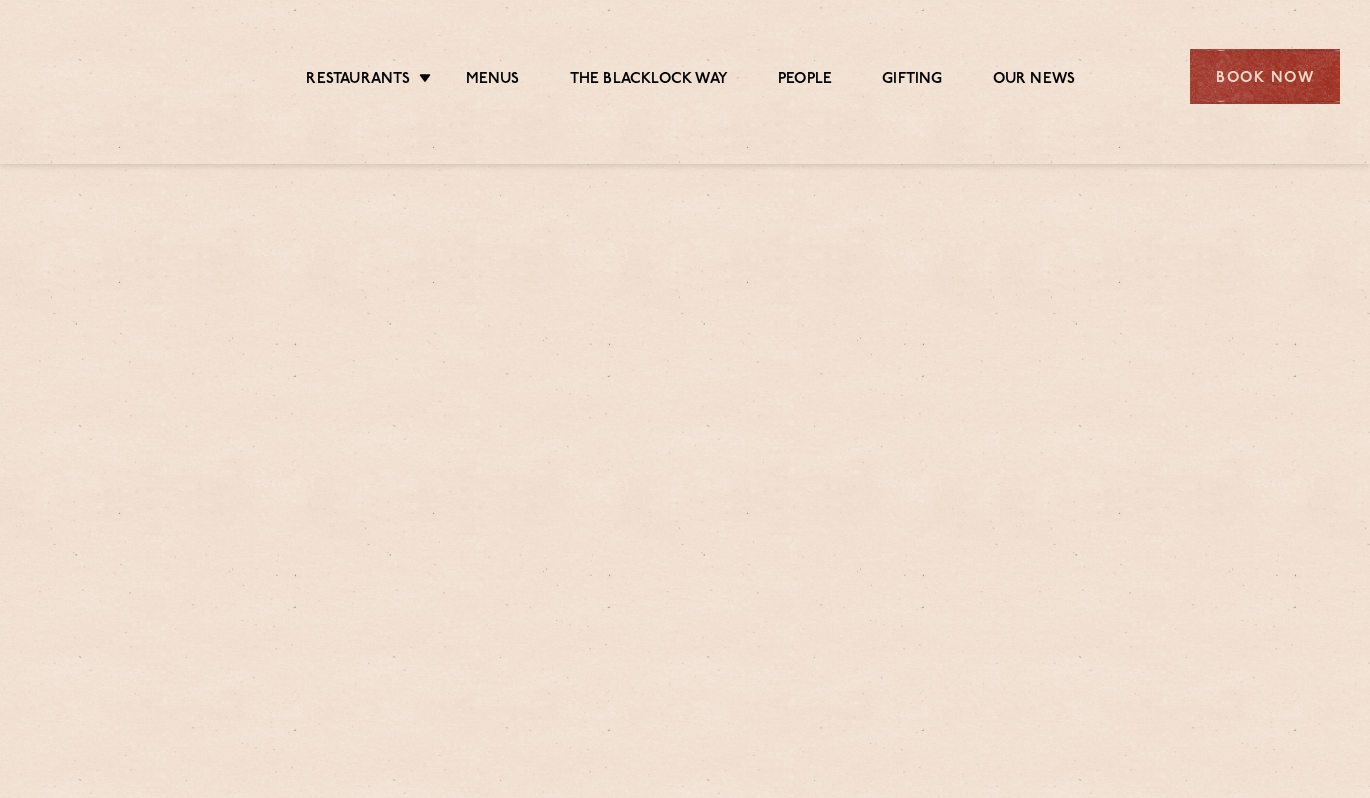 scroll, scrollTop: 0, scrollLeft: 0, axis: both 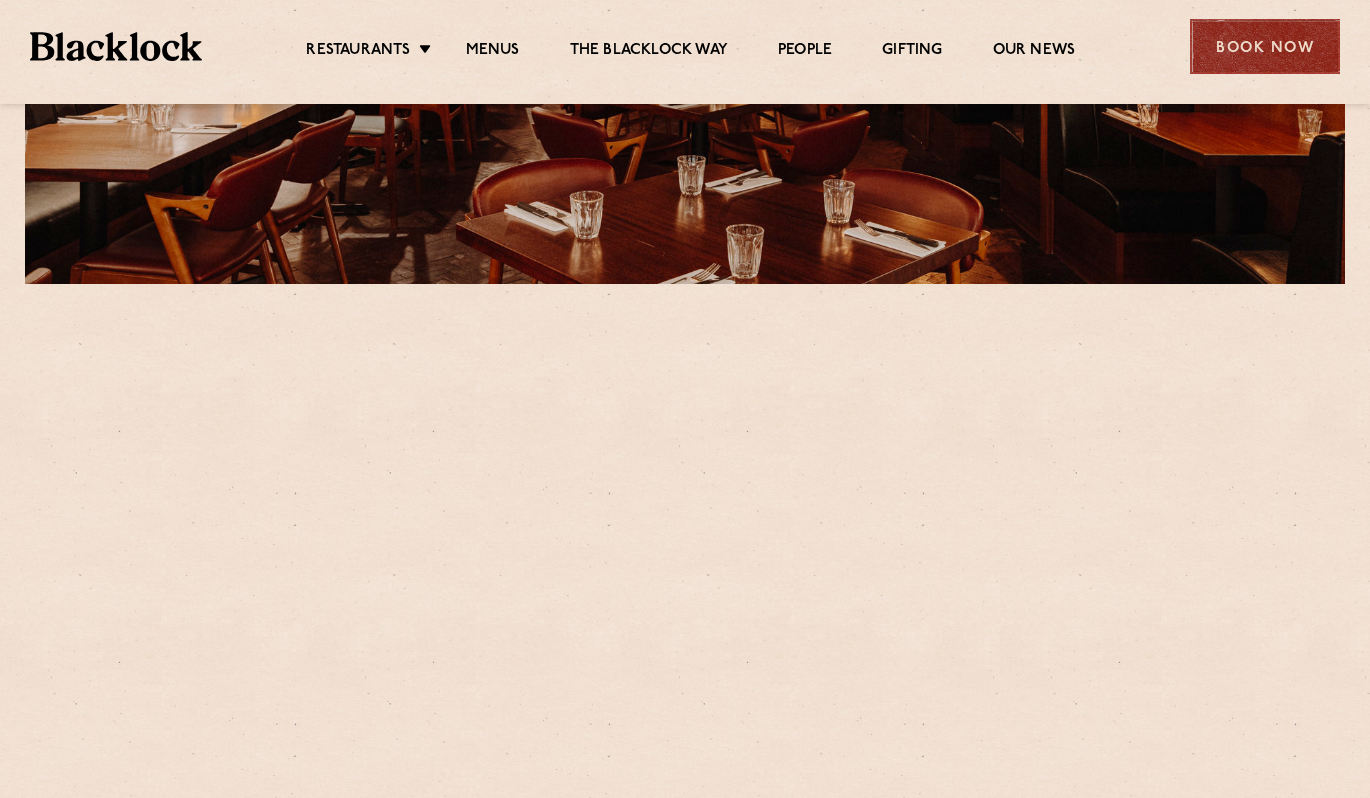 click on "Book Now" at bounding box center (1265, 46) 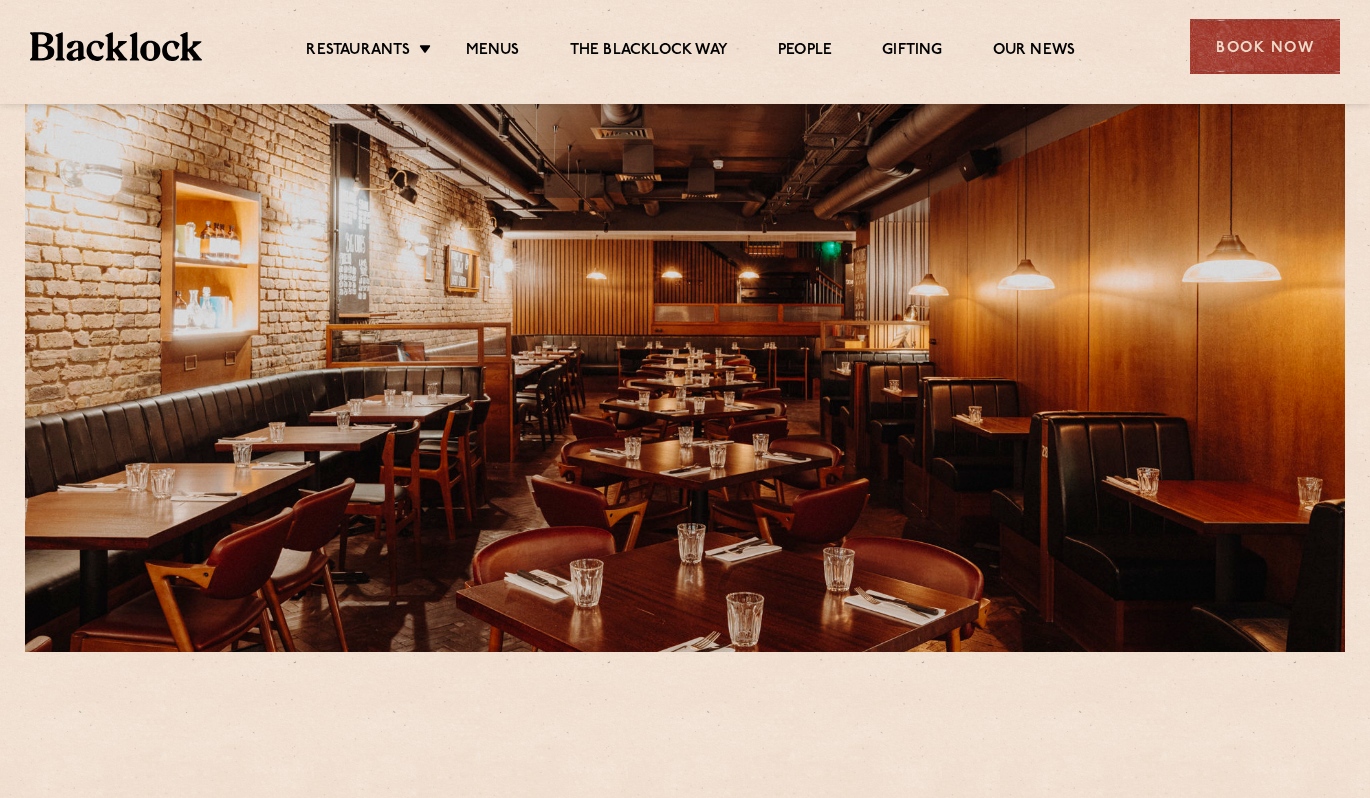 scroll, scrollTop: 69, scrollLeft: 0, axis: vertical 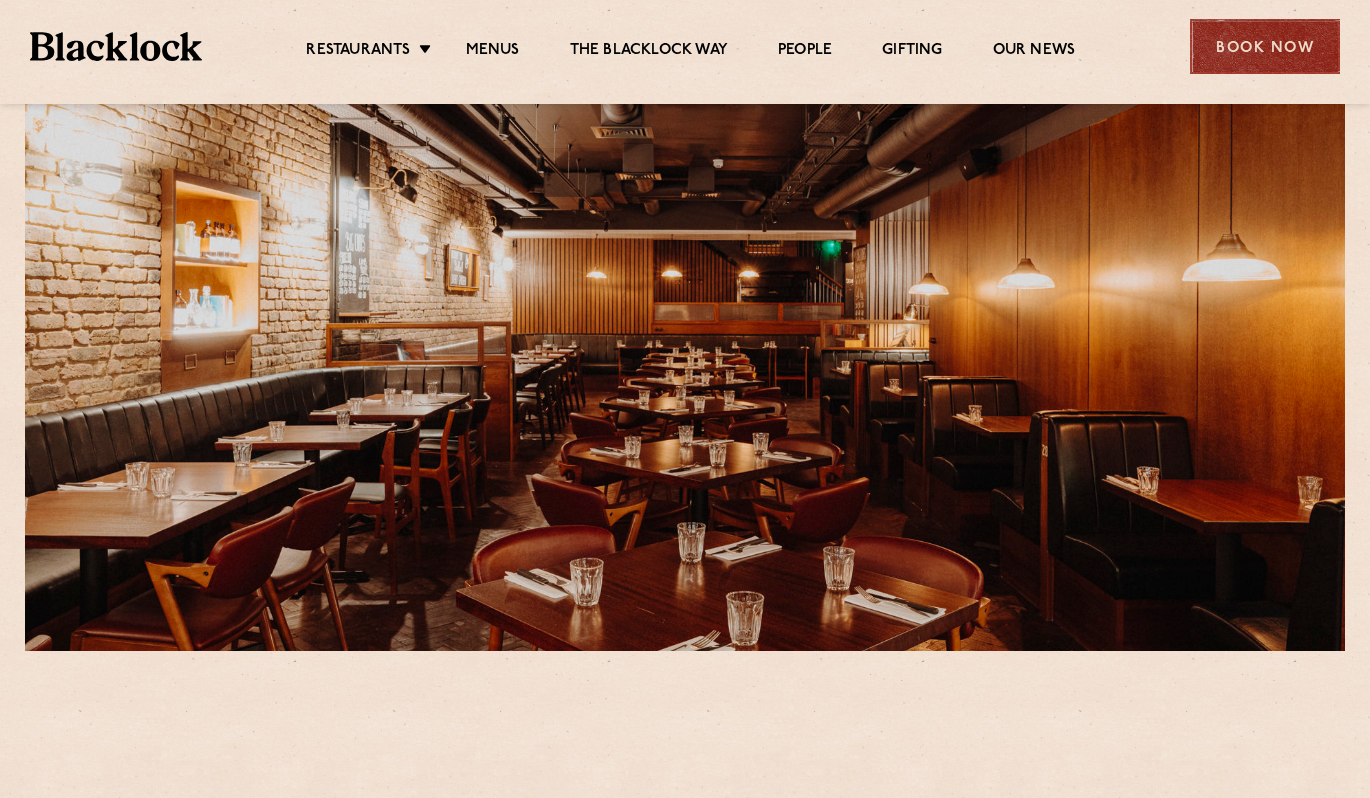 click on "Book Now" at bounding box center [1265, 46] 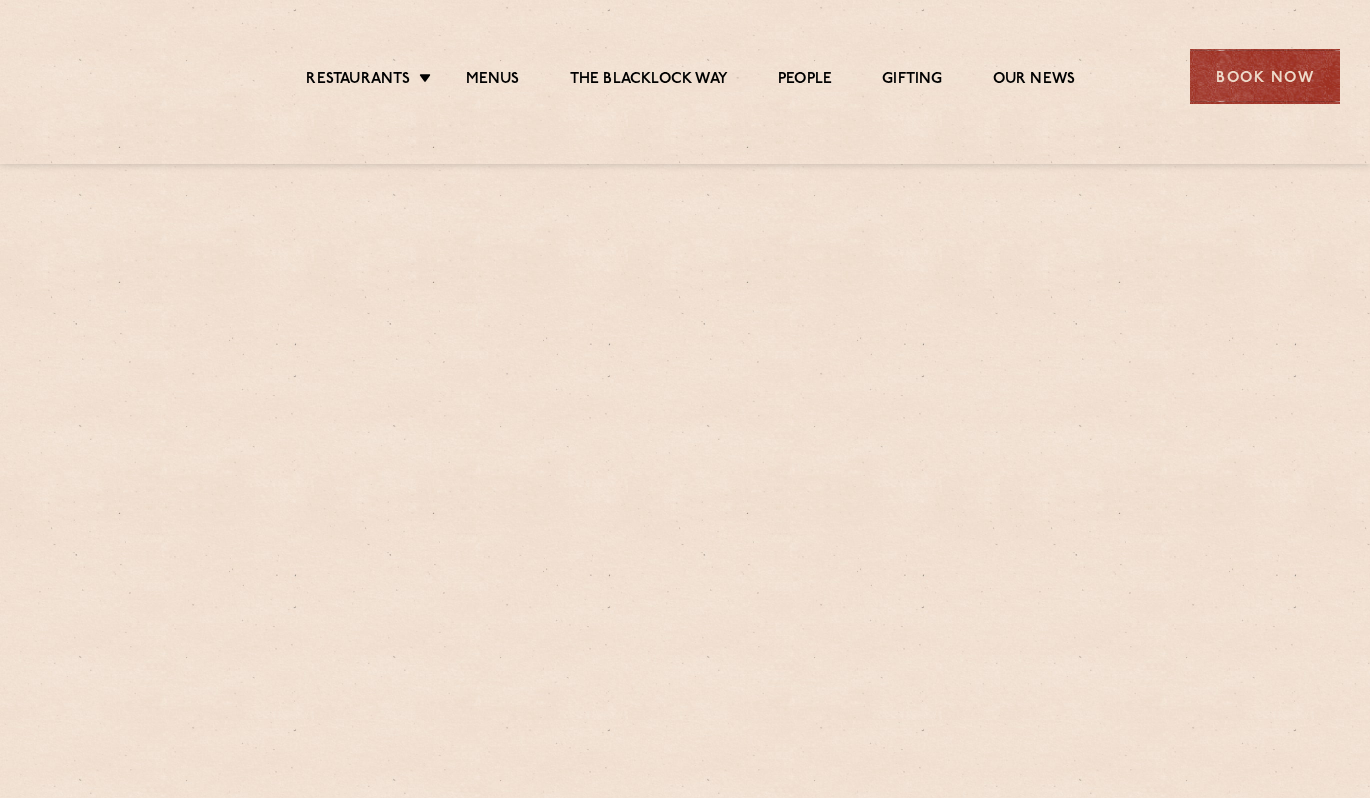 scroll, scrollTop: 69, scrollLeft: 0, axis: vertical 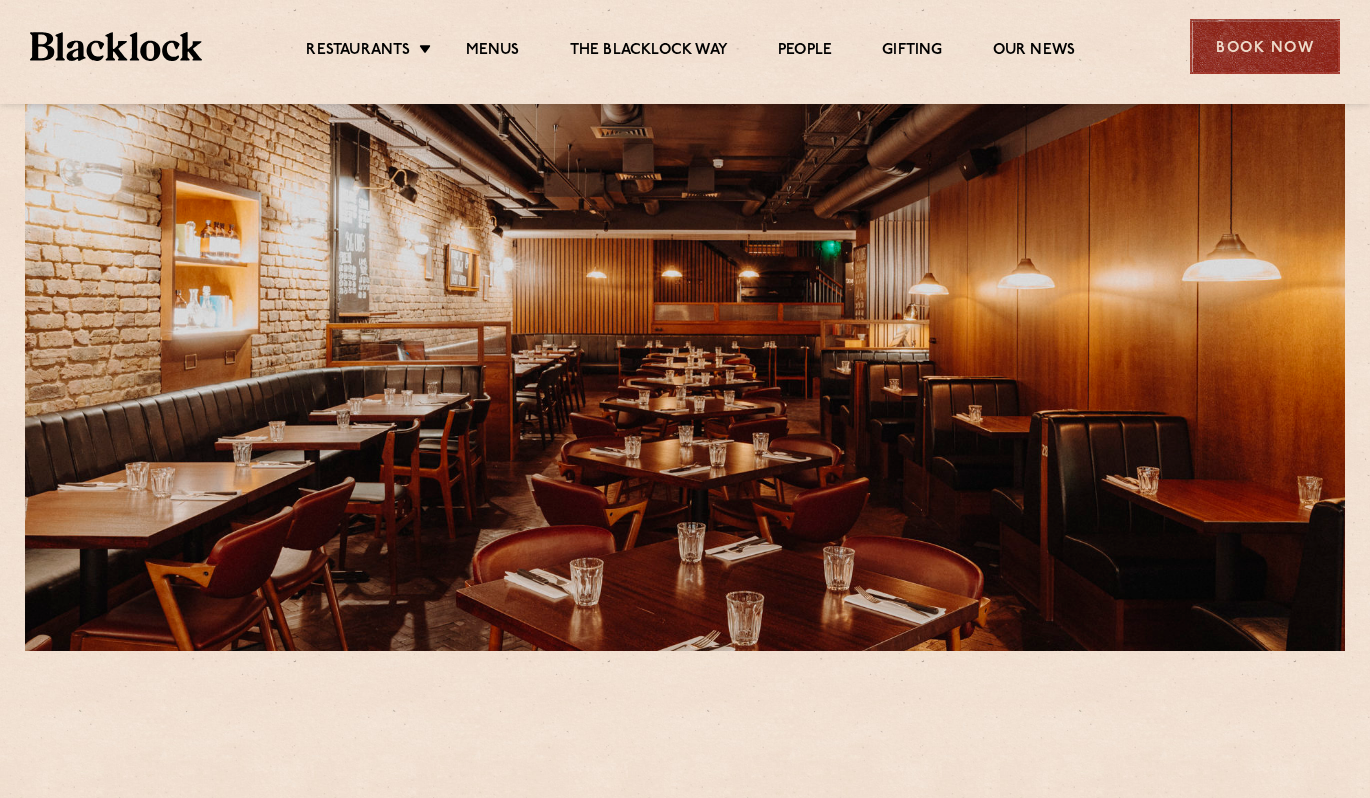 click on "Book Now" at bounding box center (1265, 46) 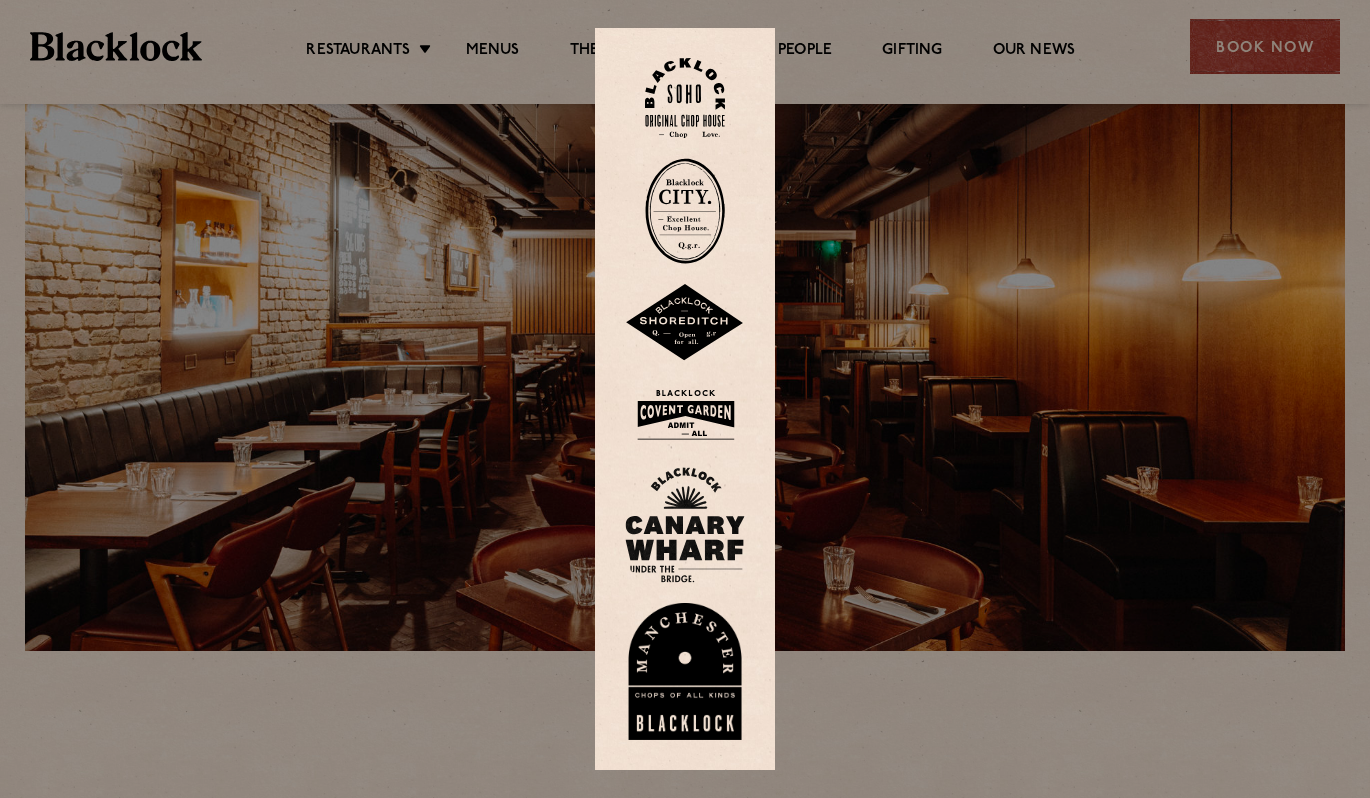 click at bounding box center [685, 414] 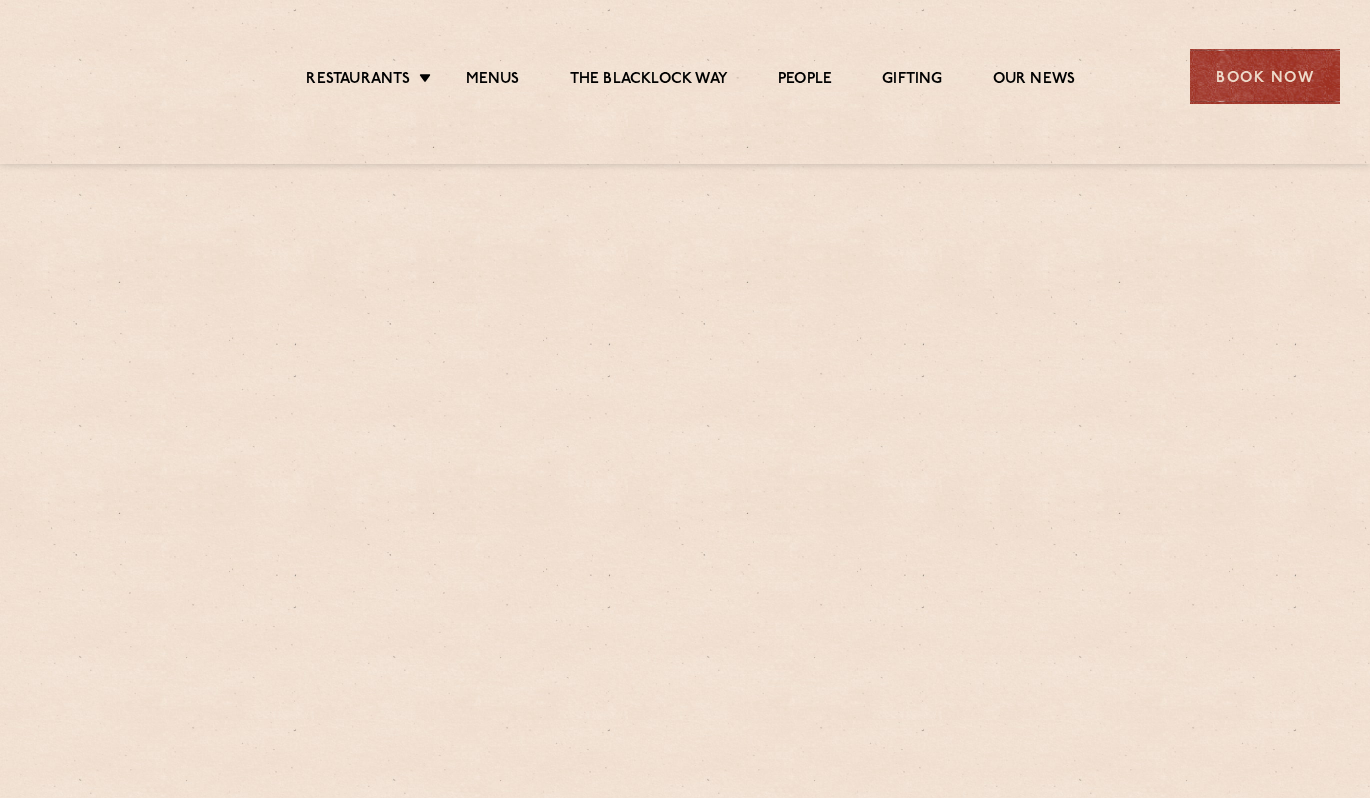 scroll, scrollTop: 0, scrollLeft: 0, axis: both 